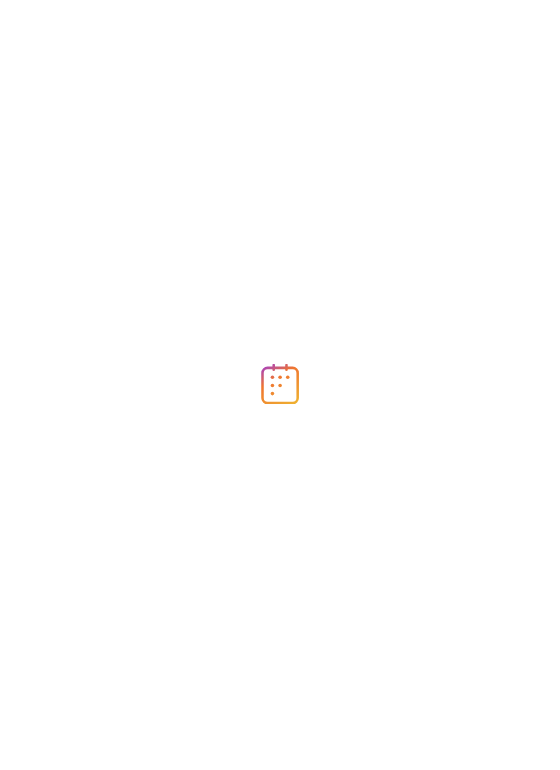 scroll, scrollTop: 0, scrollLeft: 0, axis: both 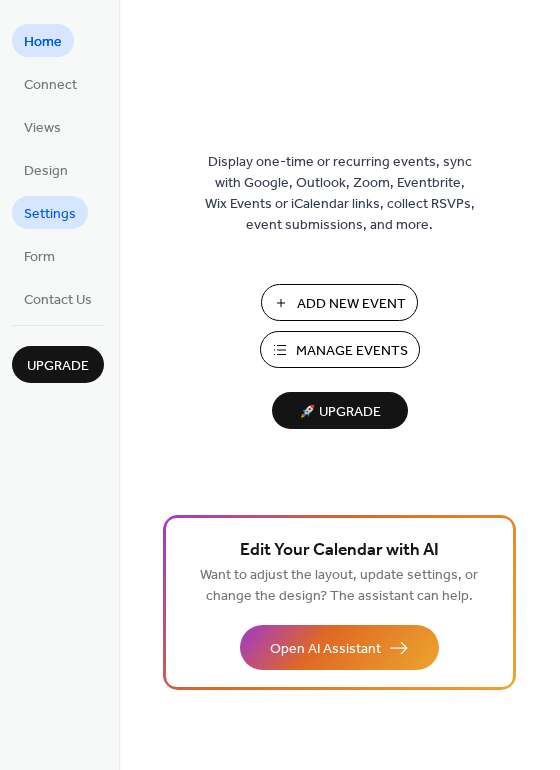 click on "Settings" at bounding box center [50, 214] 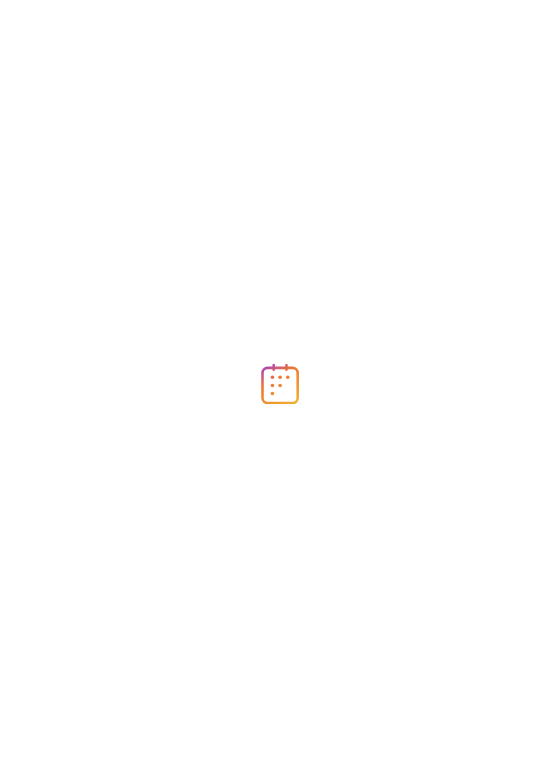 scroll, scrollTop: 0, scrollLeft: 0, axis: both 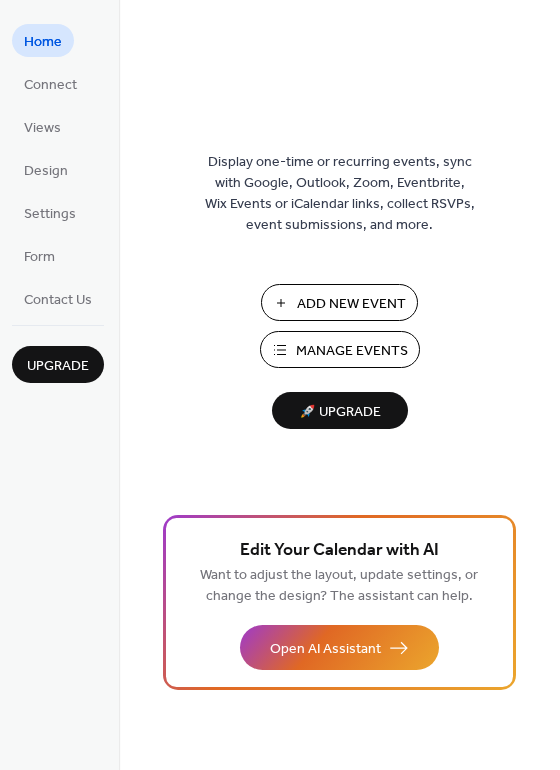 click on "Manage Events" at bounding box center (352, 351) 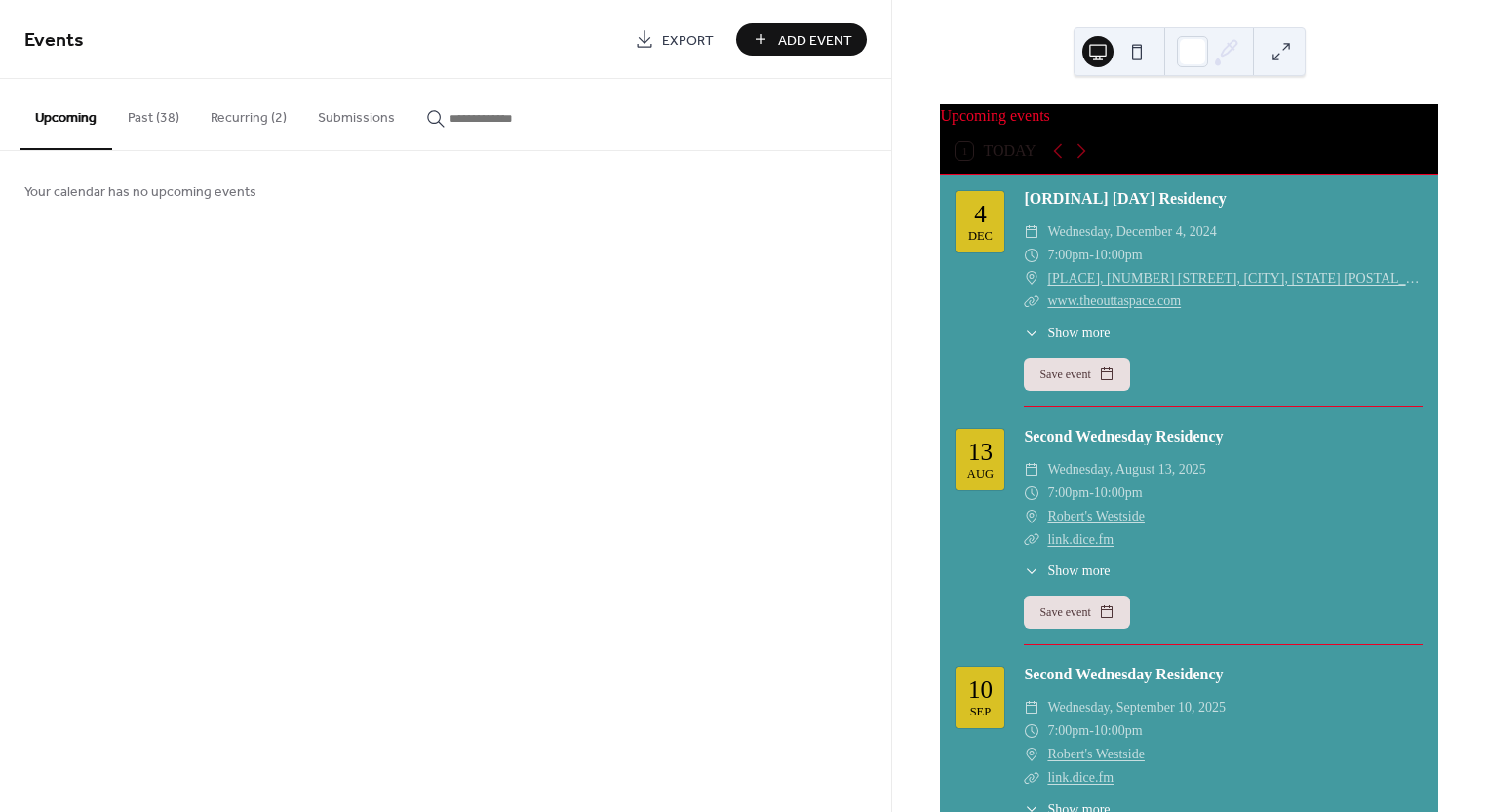 scroll, scrollTop: 0, scrollLeft: 0, axis: both 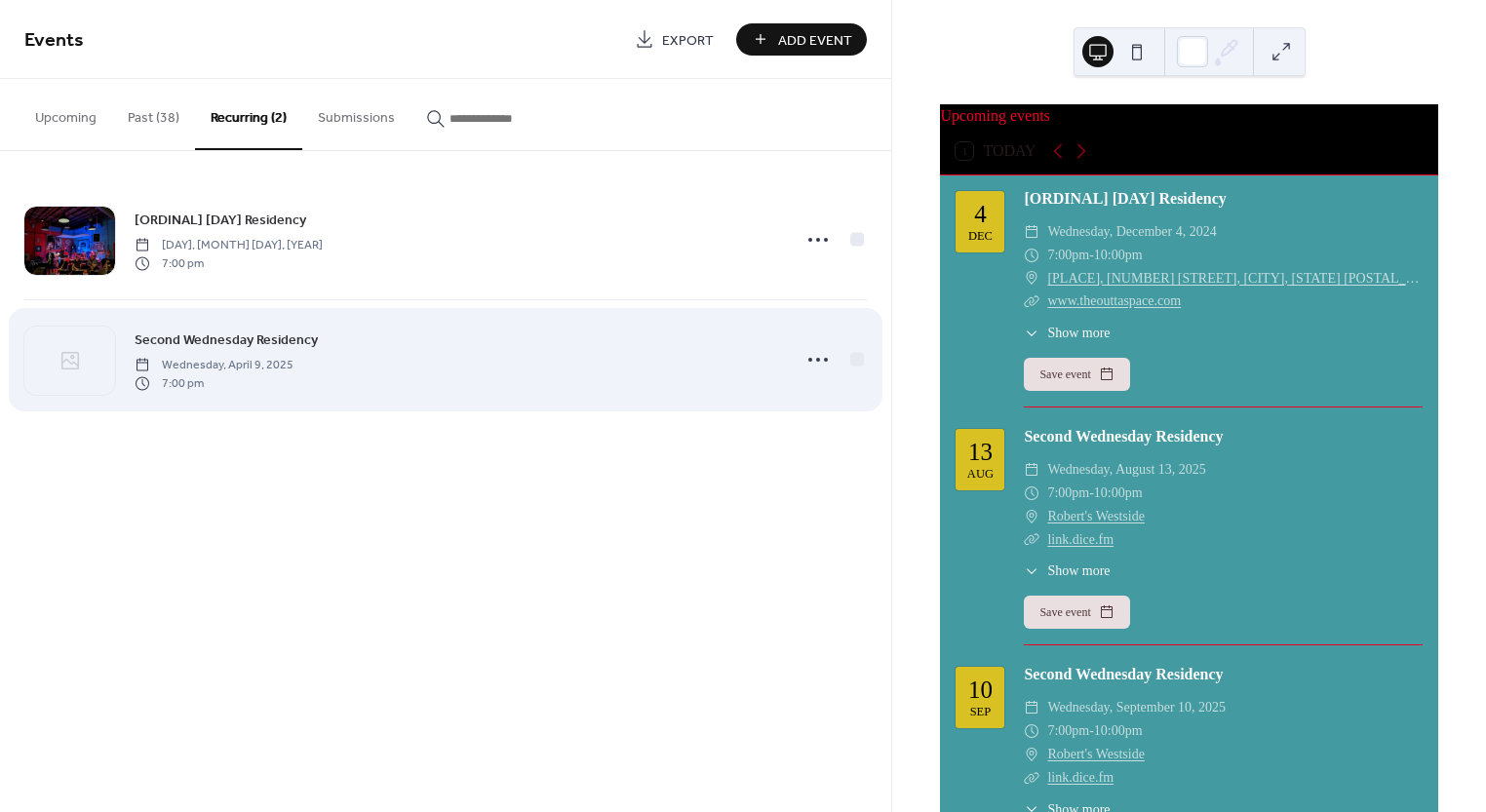click on "Second Wednesday Residency Wednesday, April 9, 2025 7:00 pm" at bounding box center (456, 360) 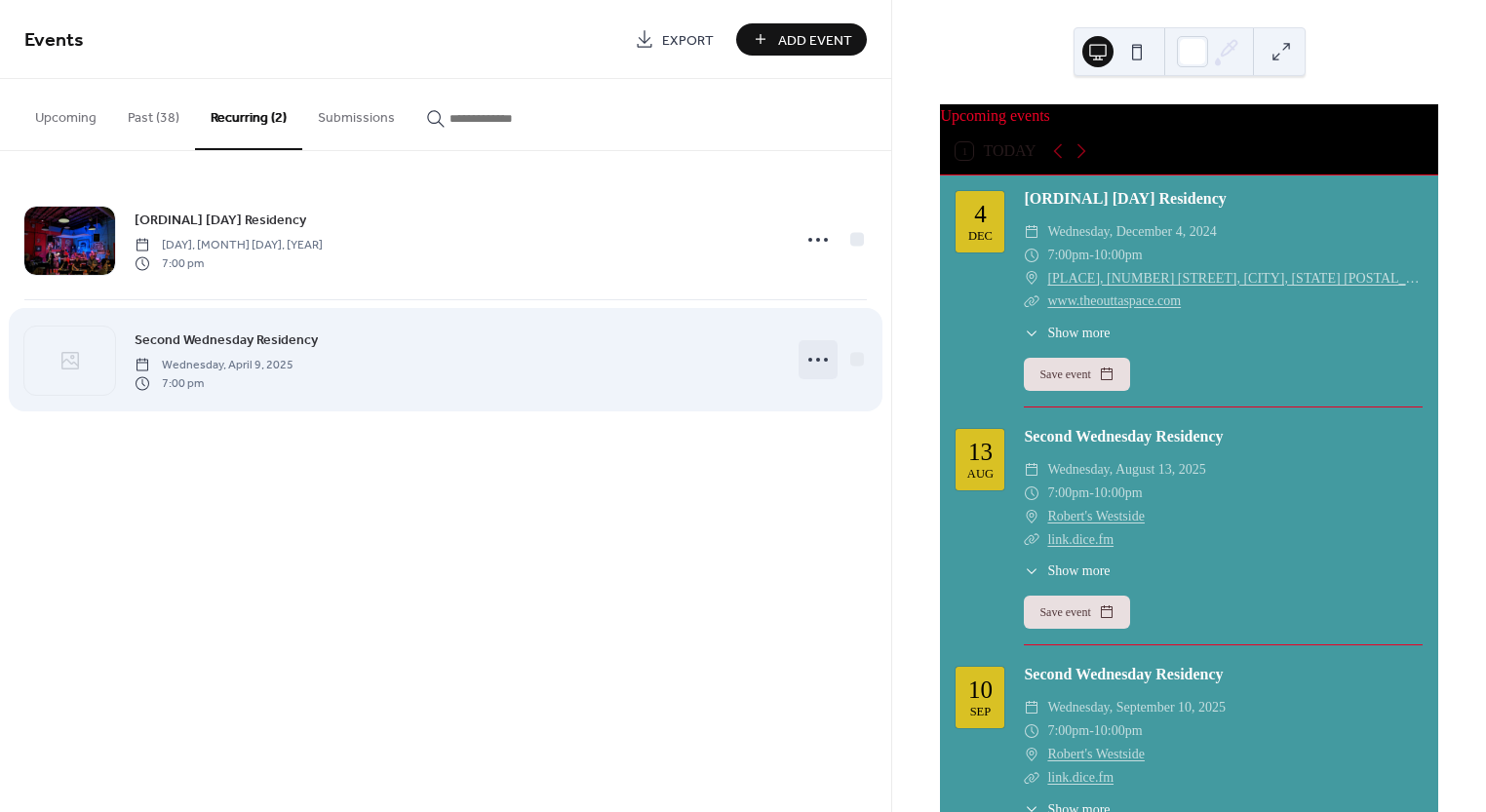 click 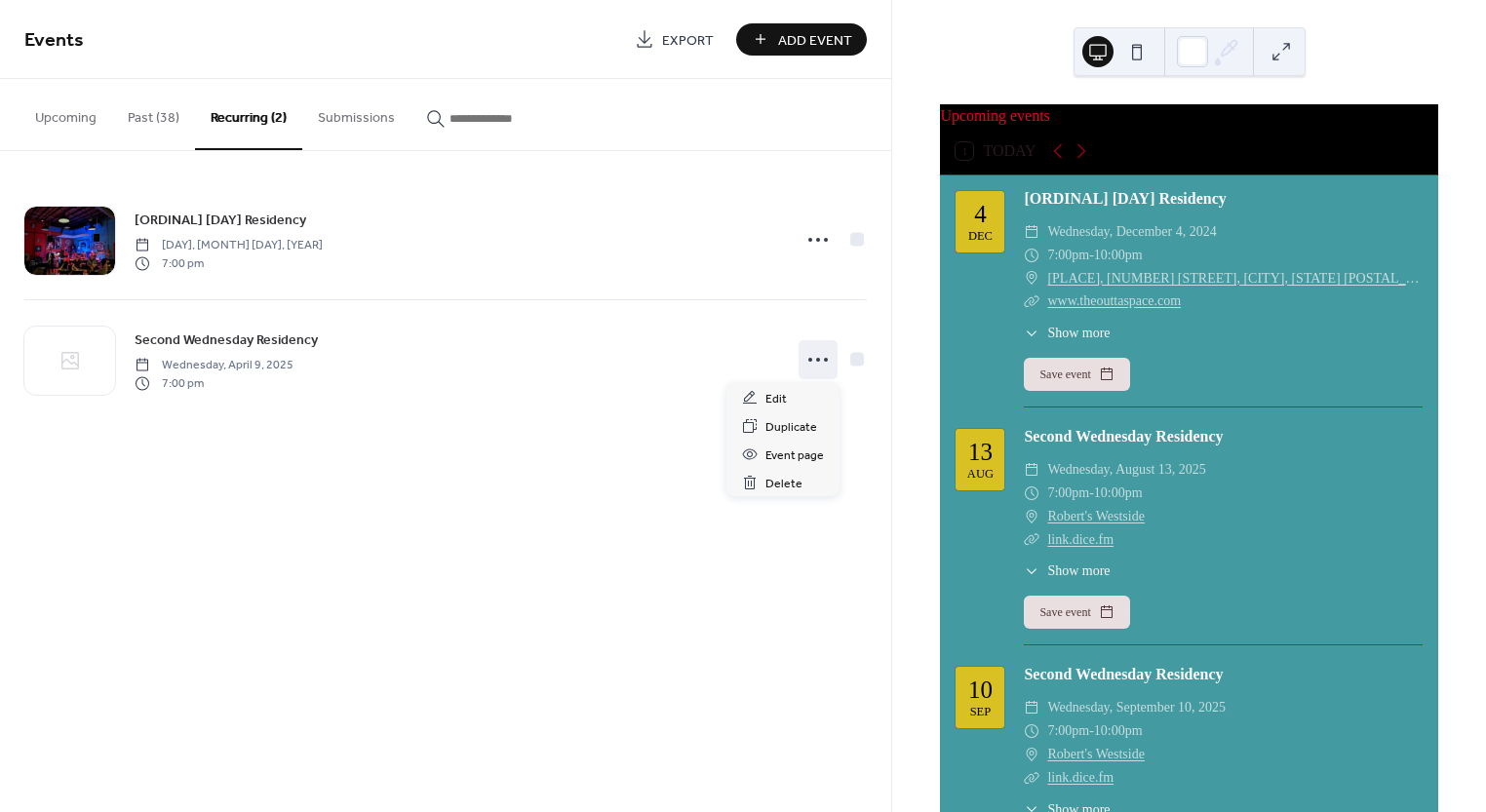 click on "Upcoming" at bounding box center [65, 113] 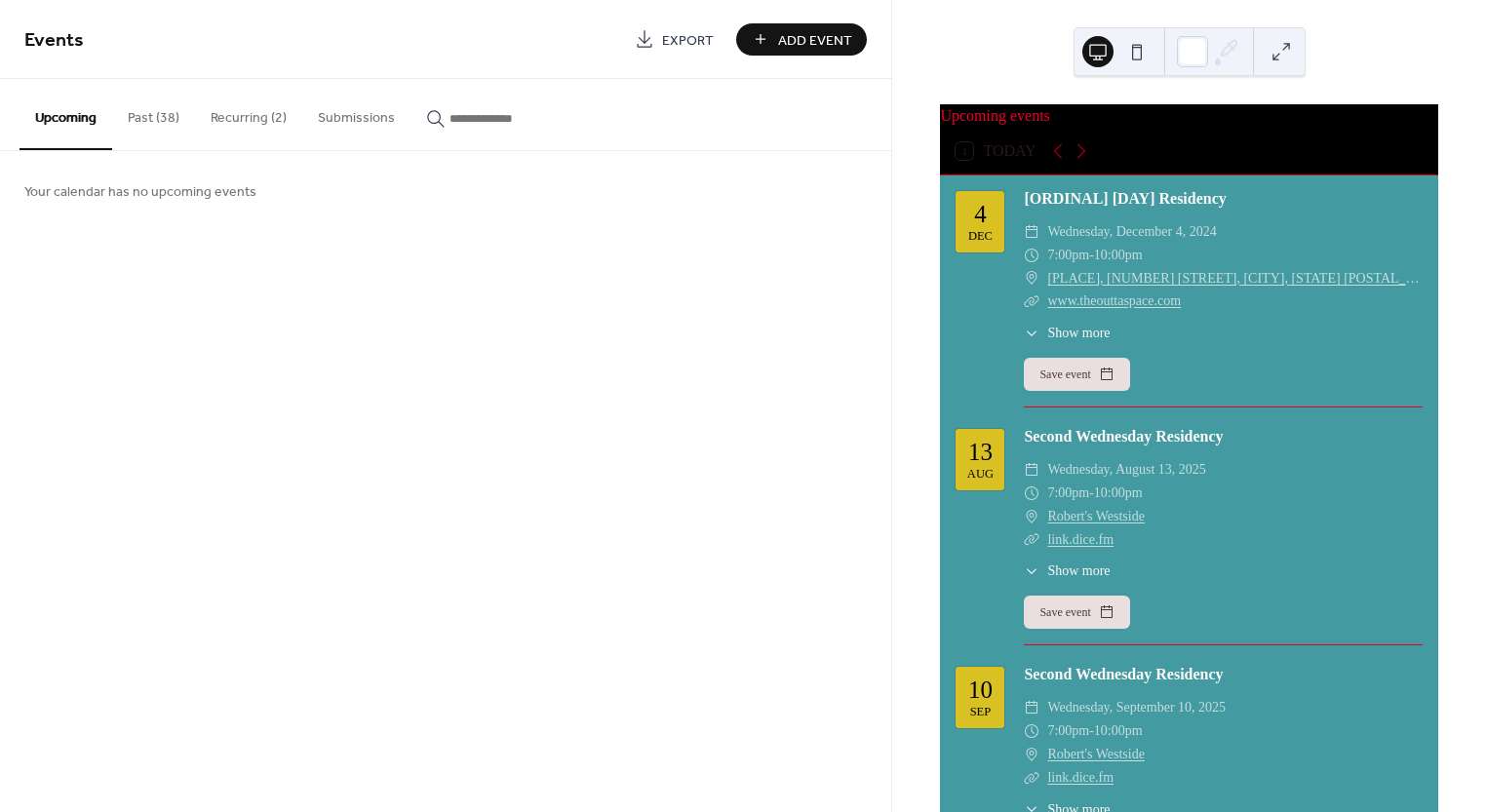 click on "Upcoming" at bounding box center [65, 114] 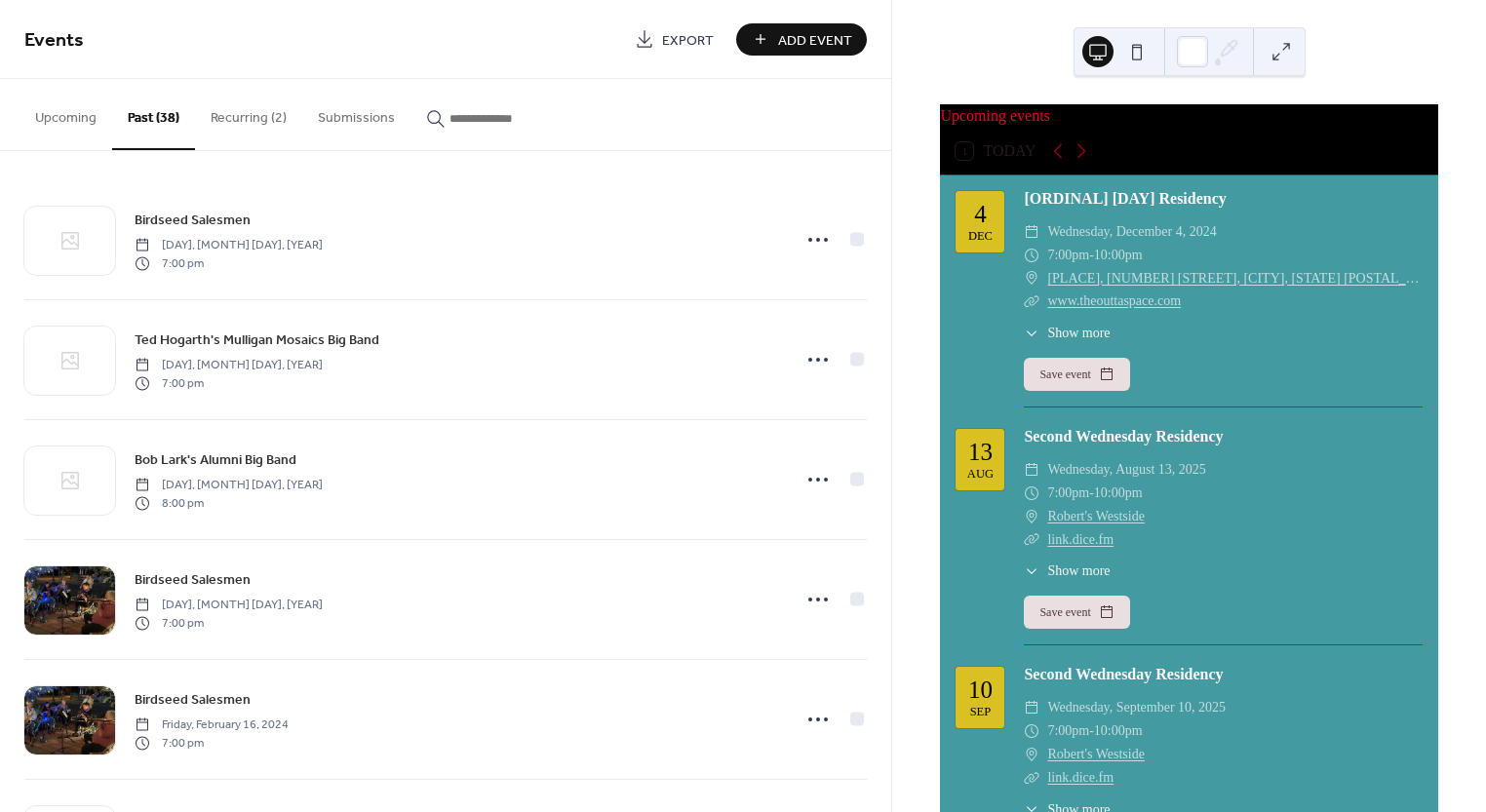 click on "Recurring (2)" at bounding box center [249, 113] 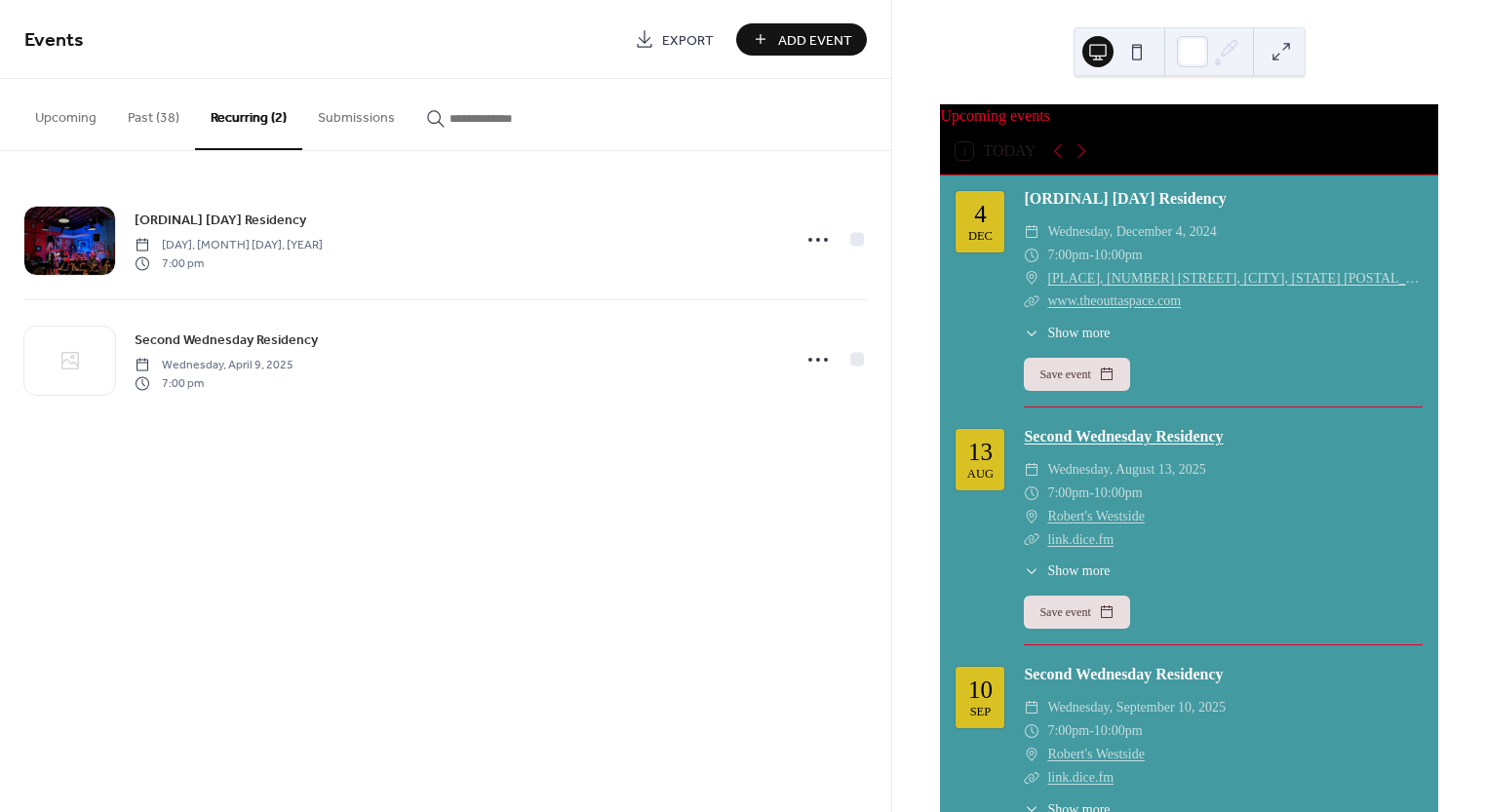 click on "Second Wednesday Residency" at bounding box center [1123, 436] 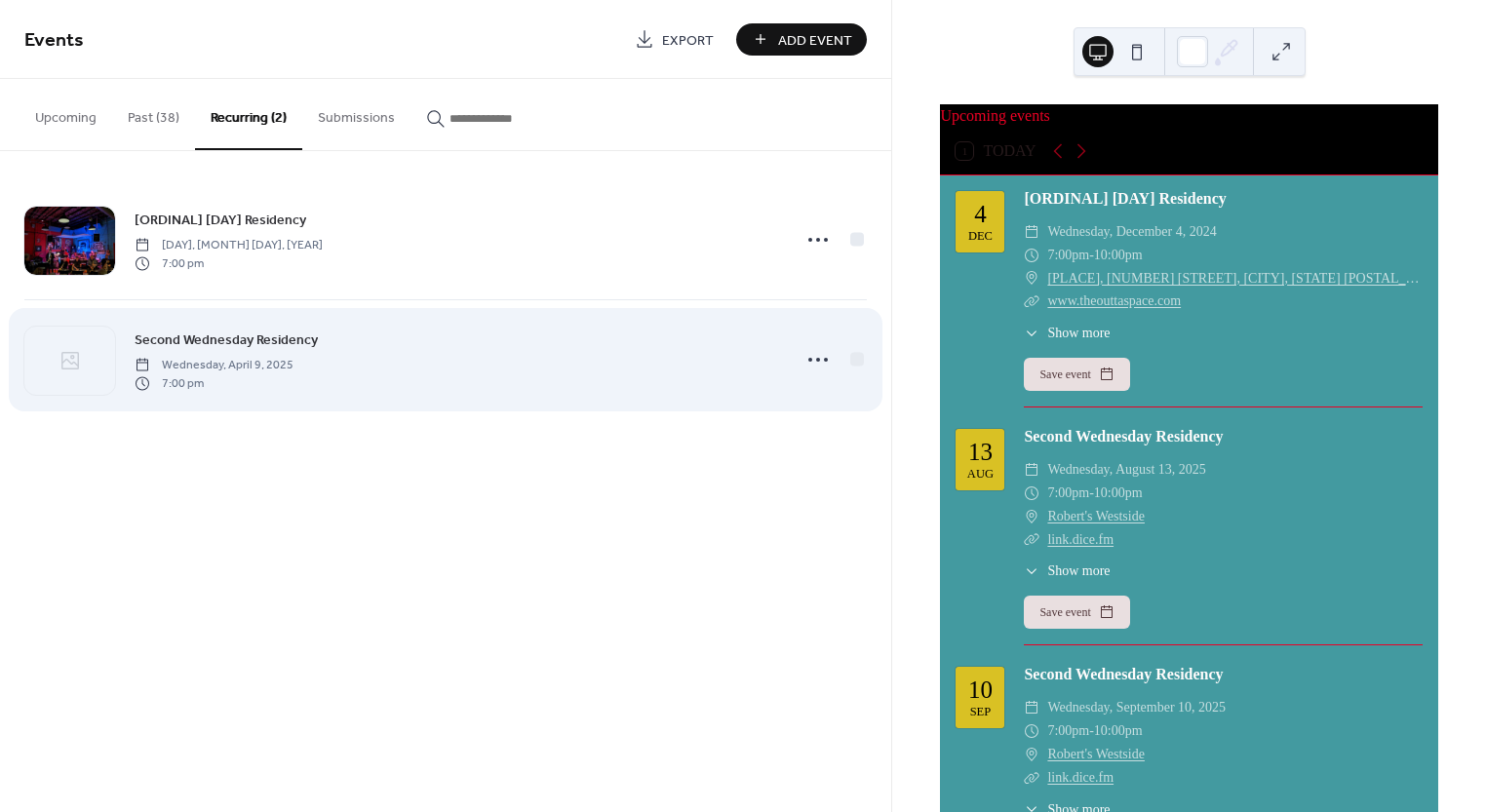 click on "Second Wednesday Residency" at bounding box center (226, 340) 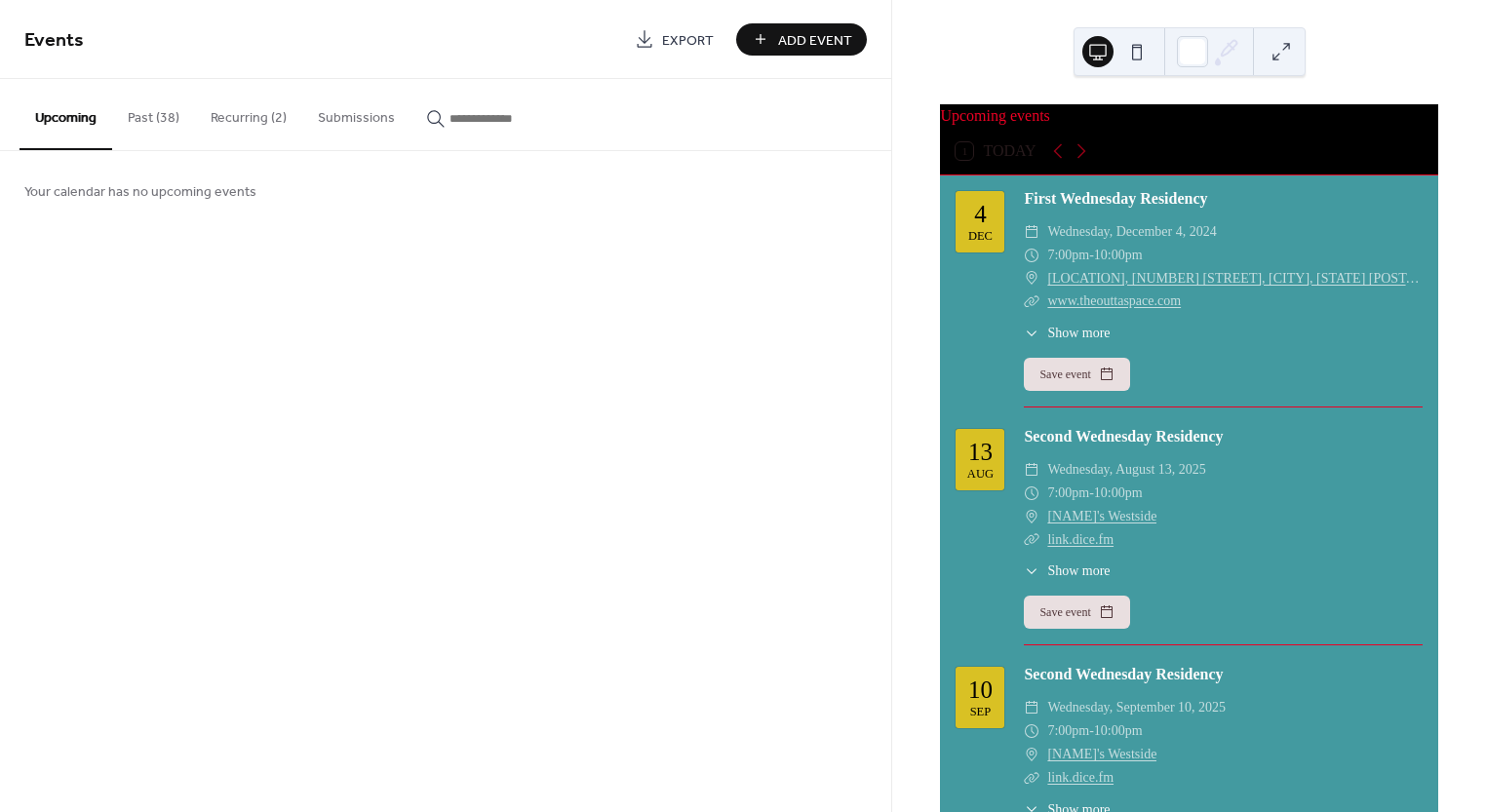 scroll, scrollTop: 0, scrollLeft: 0, axis: both 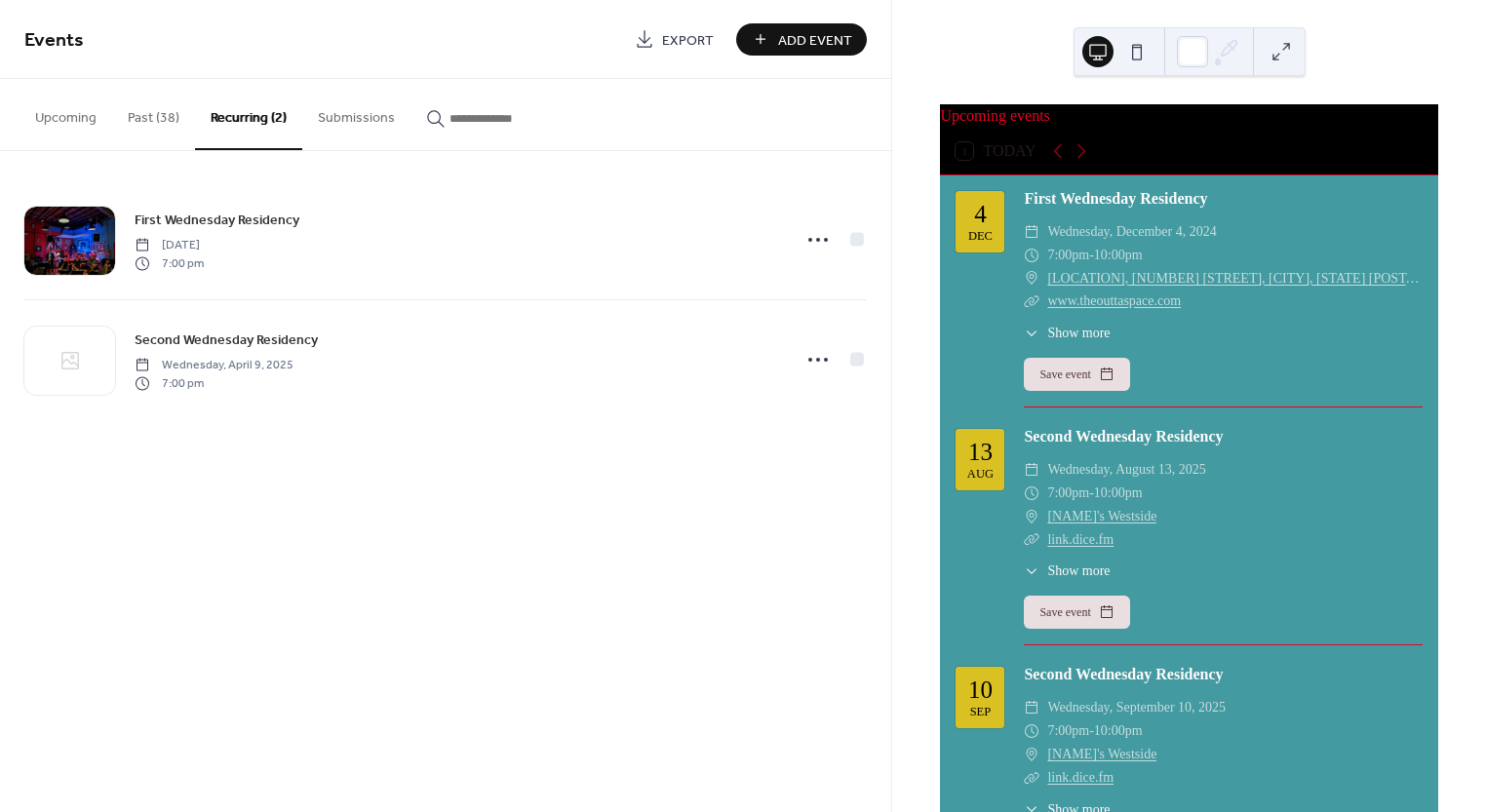 click on "Upcoming" at bounding box center (65, 113) 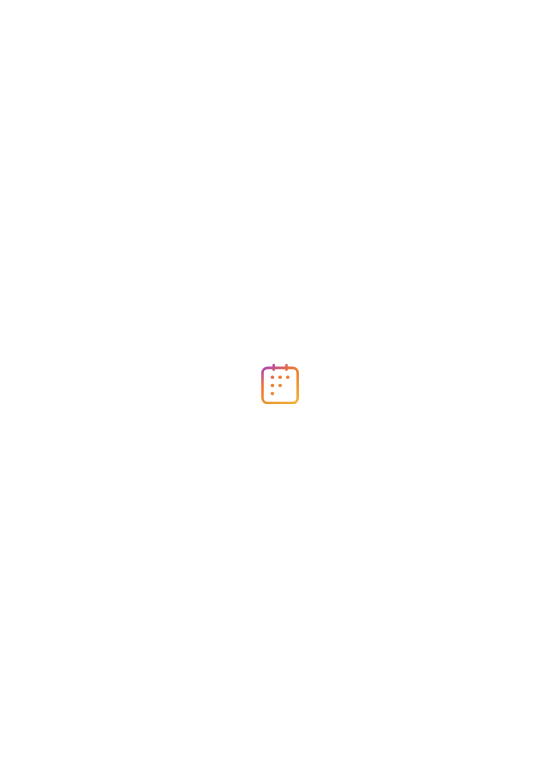scroll, scrollTop: 0, scrollLeft: 0, axis: both 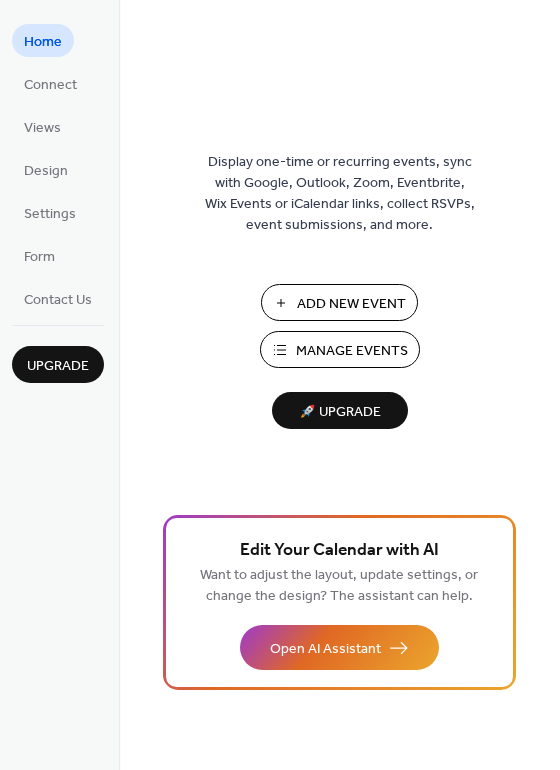 click on "Manage Events" at bounding box center [352, 351] 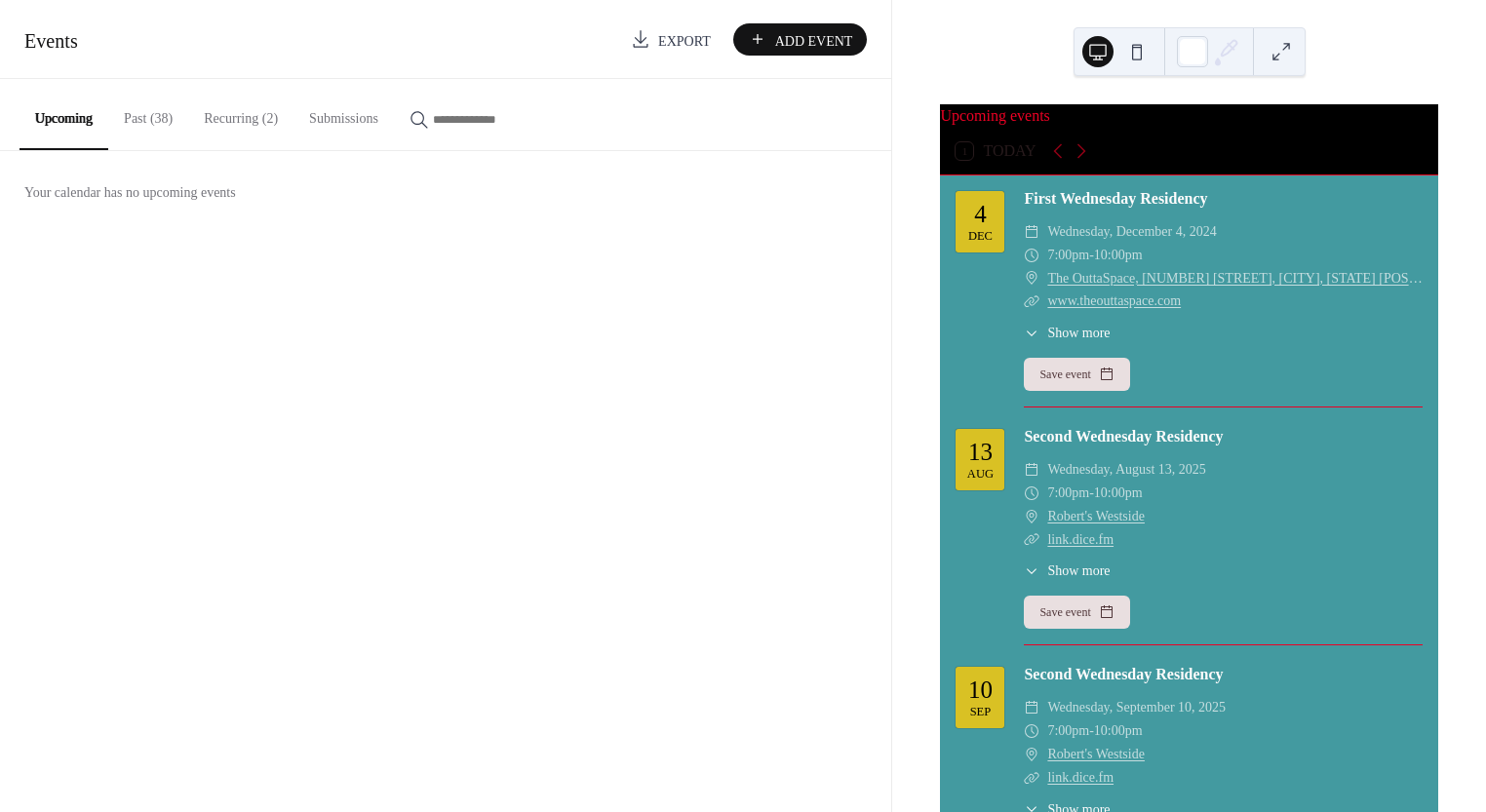 scroll, scrollTop: 0, scrollLeft: 0, axis: both 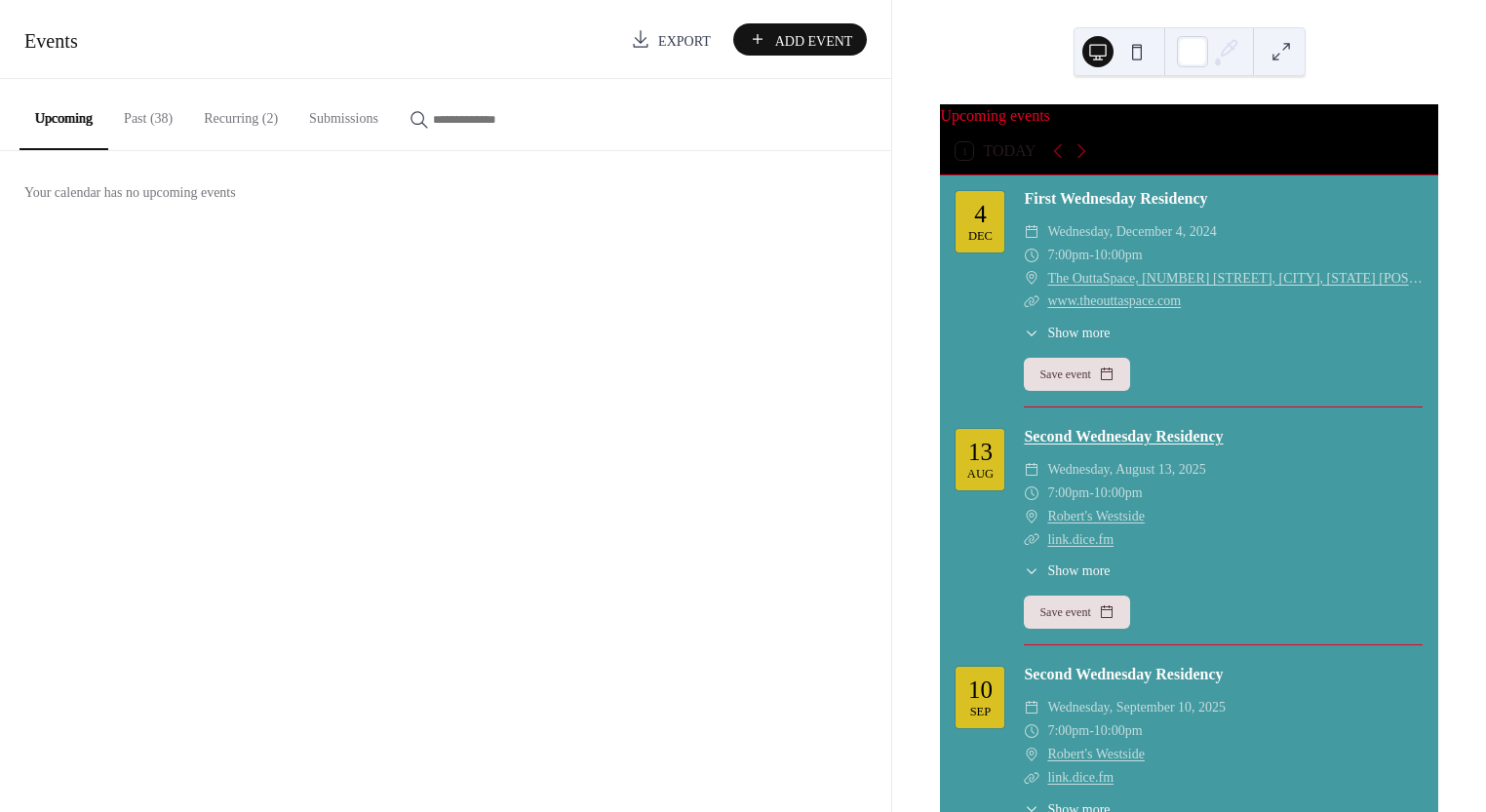 click on "Second Wednesday Residency" at bounding box center (1123, 436) 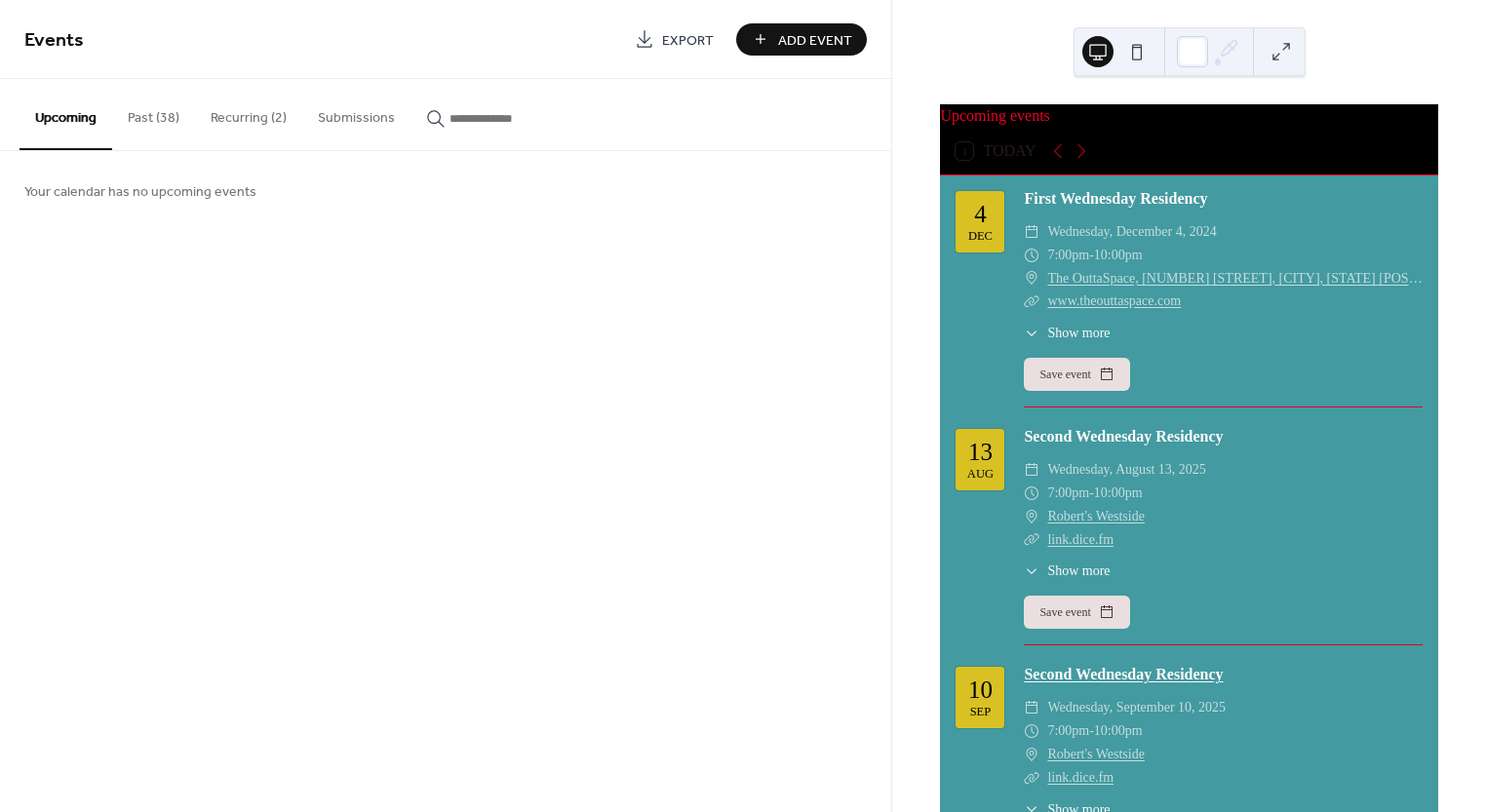 click on "Second Wednesday Residency" at bounding box center (1123, 674) 